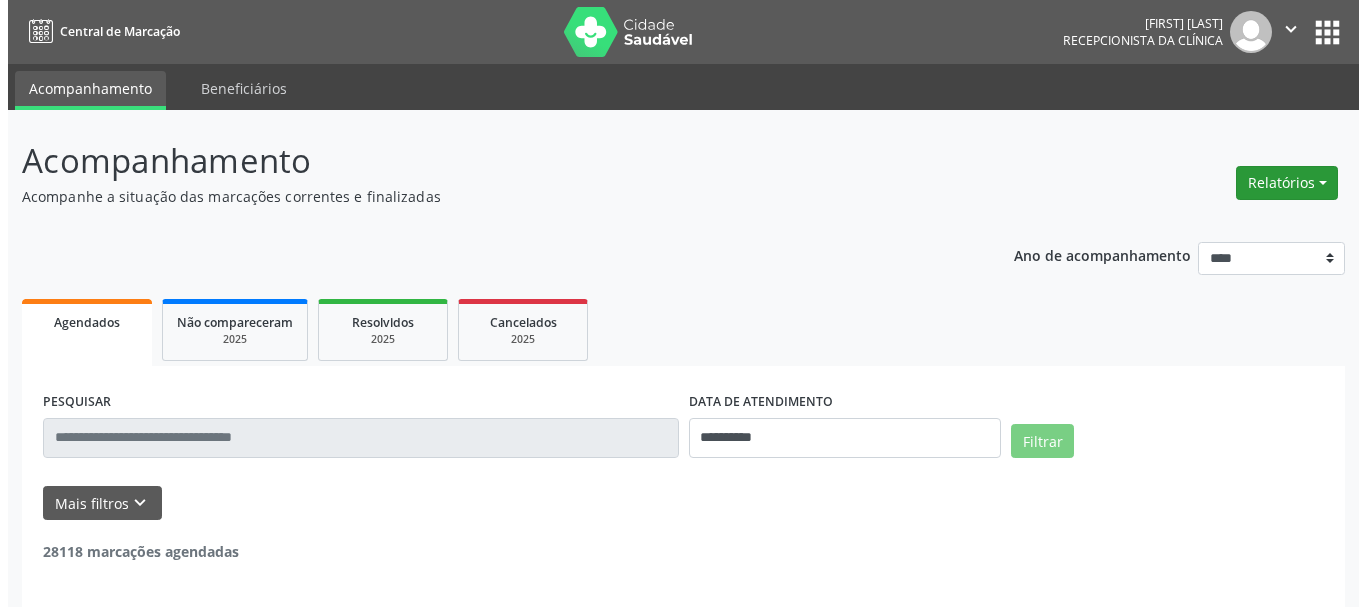 scroll, scrollTop: 0, scrollLeft: 0, axis: both 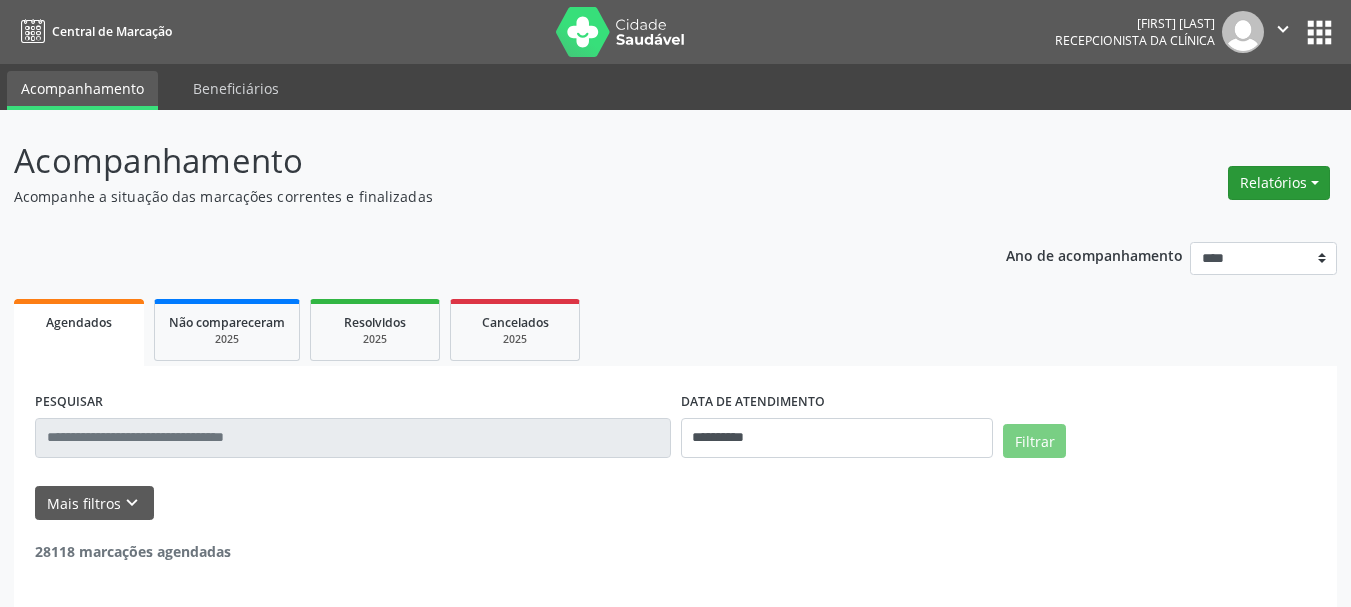 click on "Relatórios" at bounding box center (1279, 183) 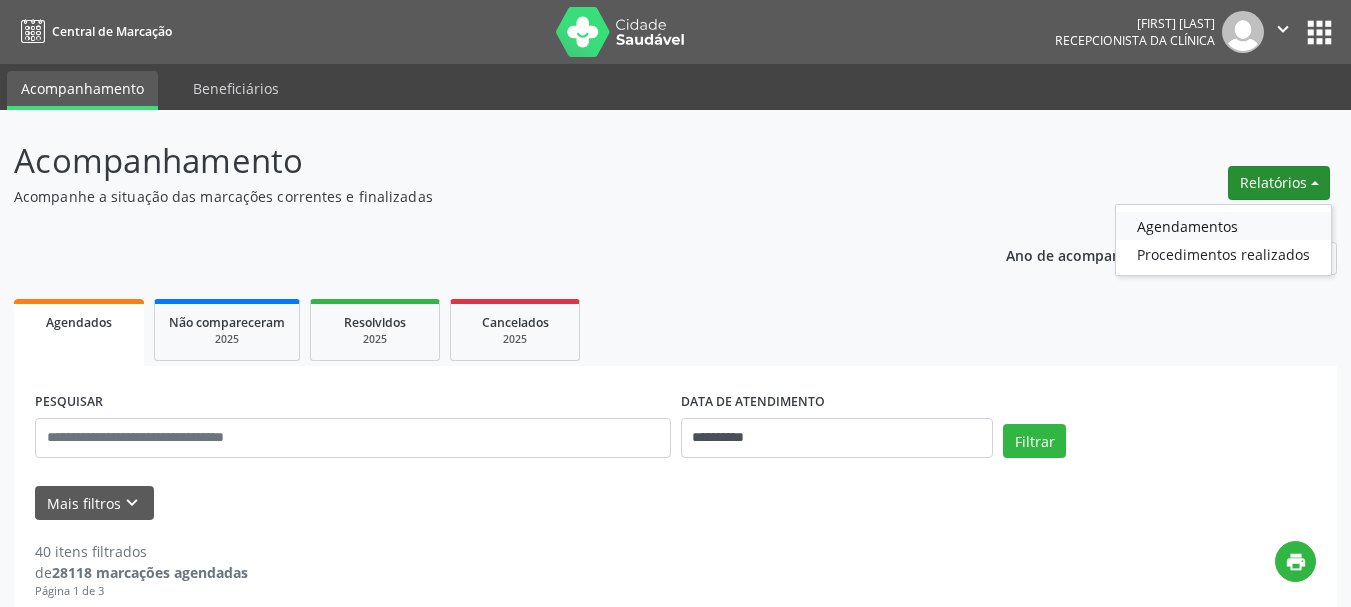 click on "Agendamentos" at bounding box center (1223, 226) 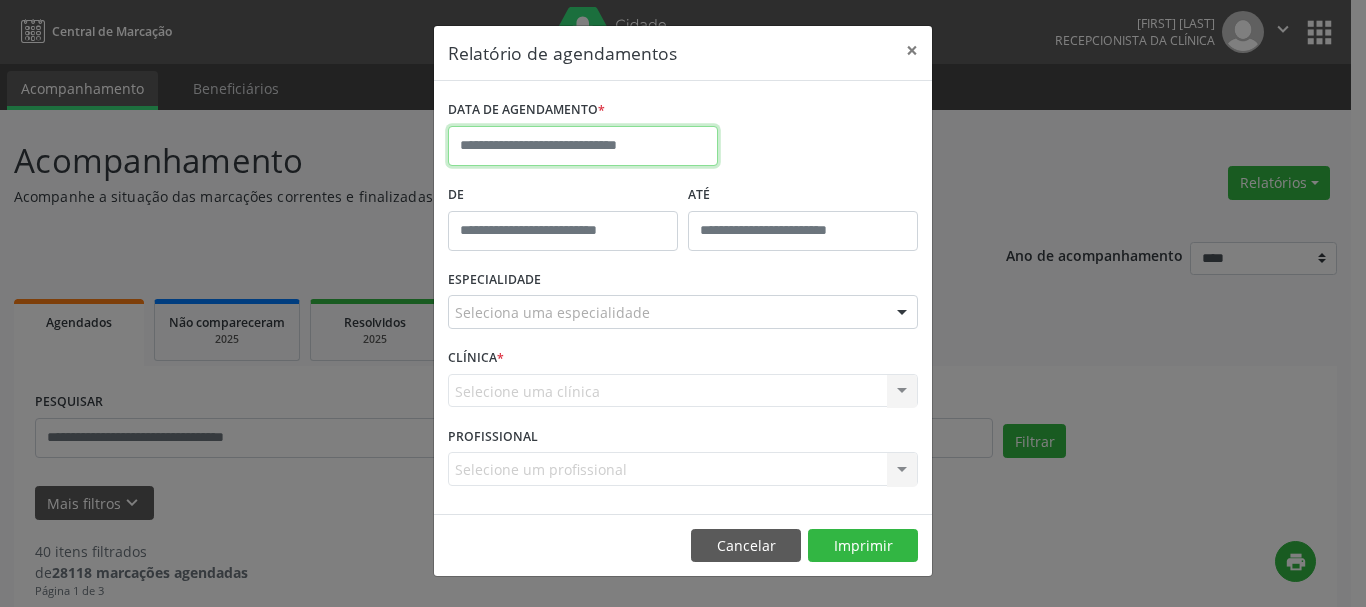 click at bounding box center (583, 146) 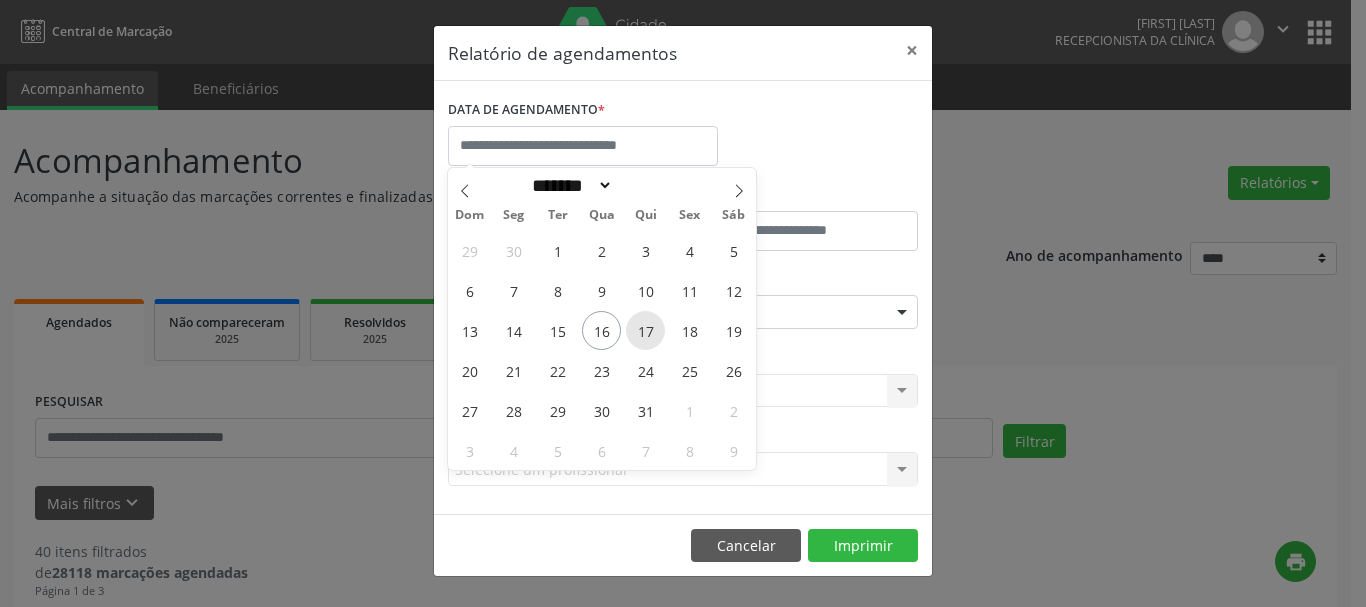 click on "17" at bounding box center [645, 330] 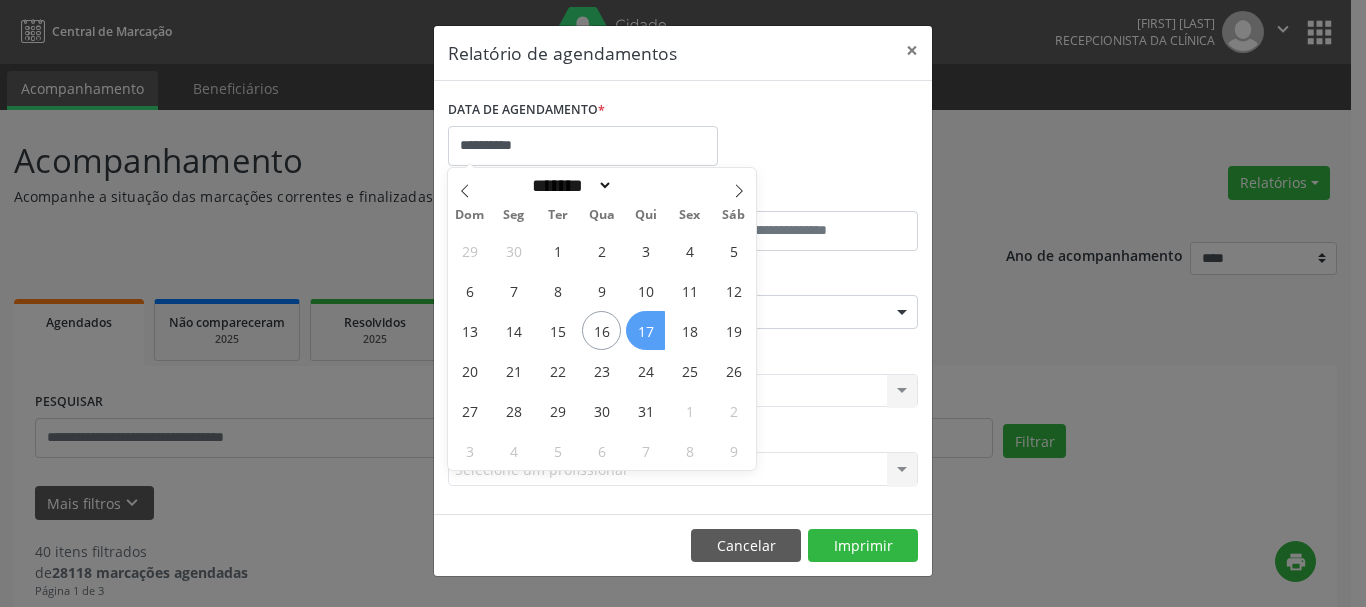 click on "17" at bounding box center [645, 330] 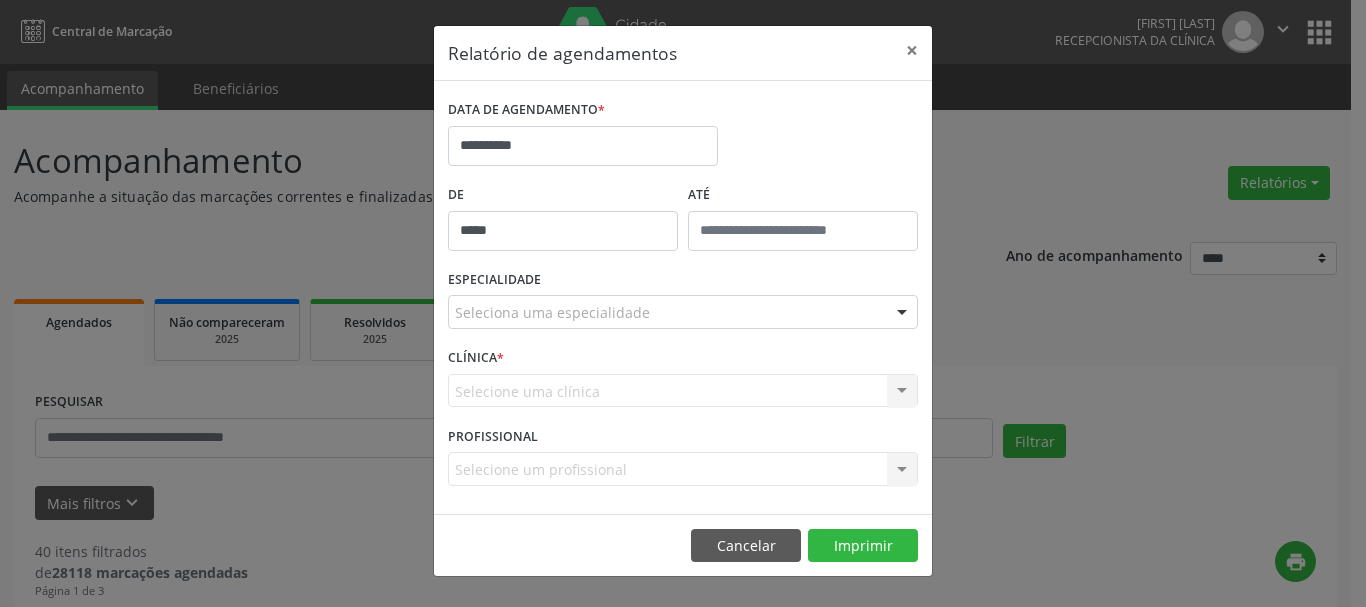 click on "*****" at bounding box center [563, 231] 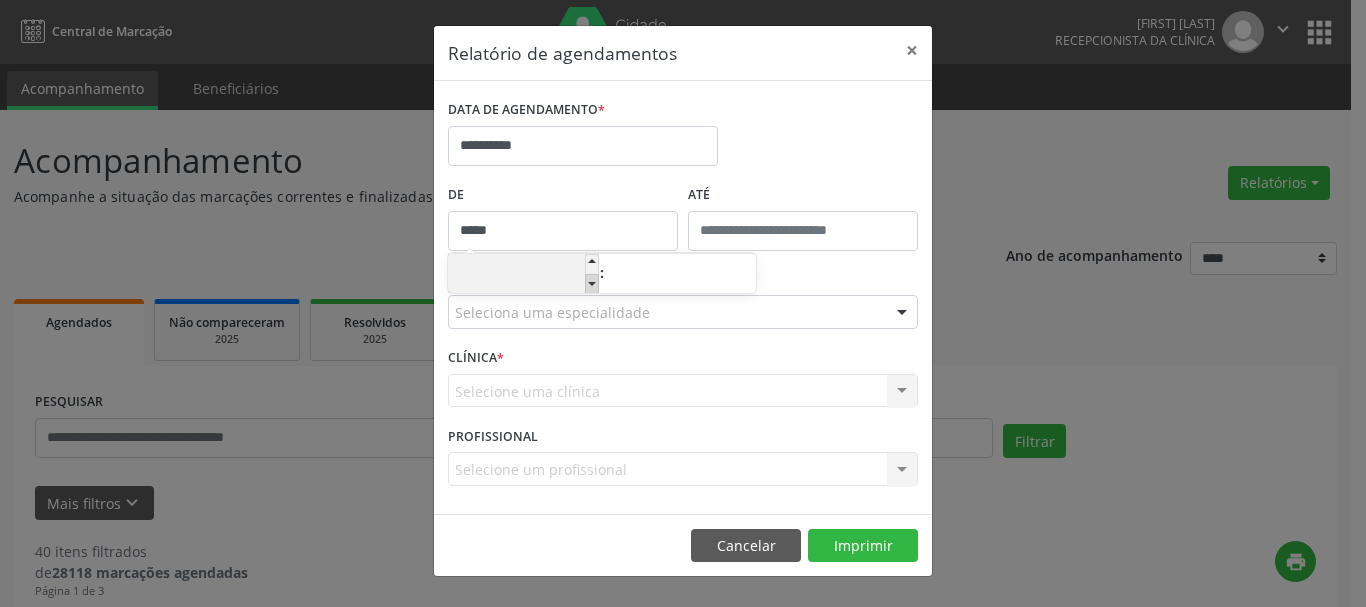 click at bounding box center (592, 284) 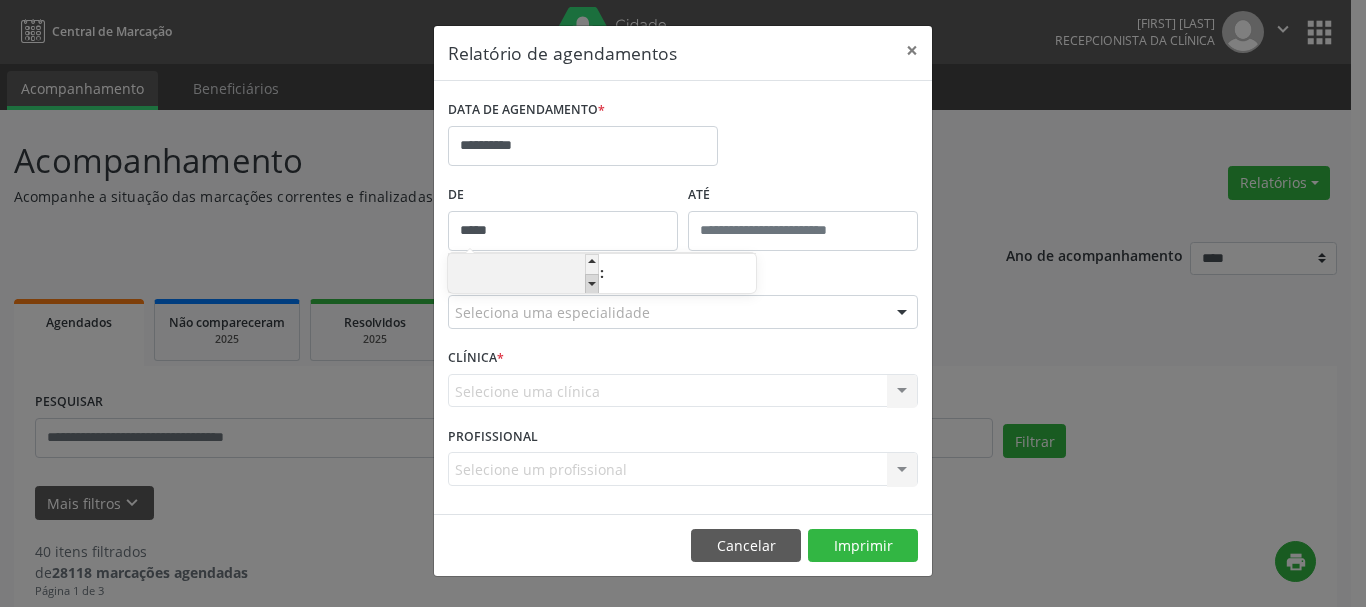 click at bounding box center (592, 284) 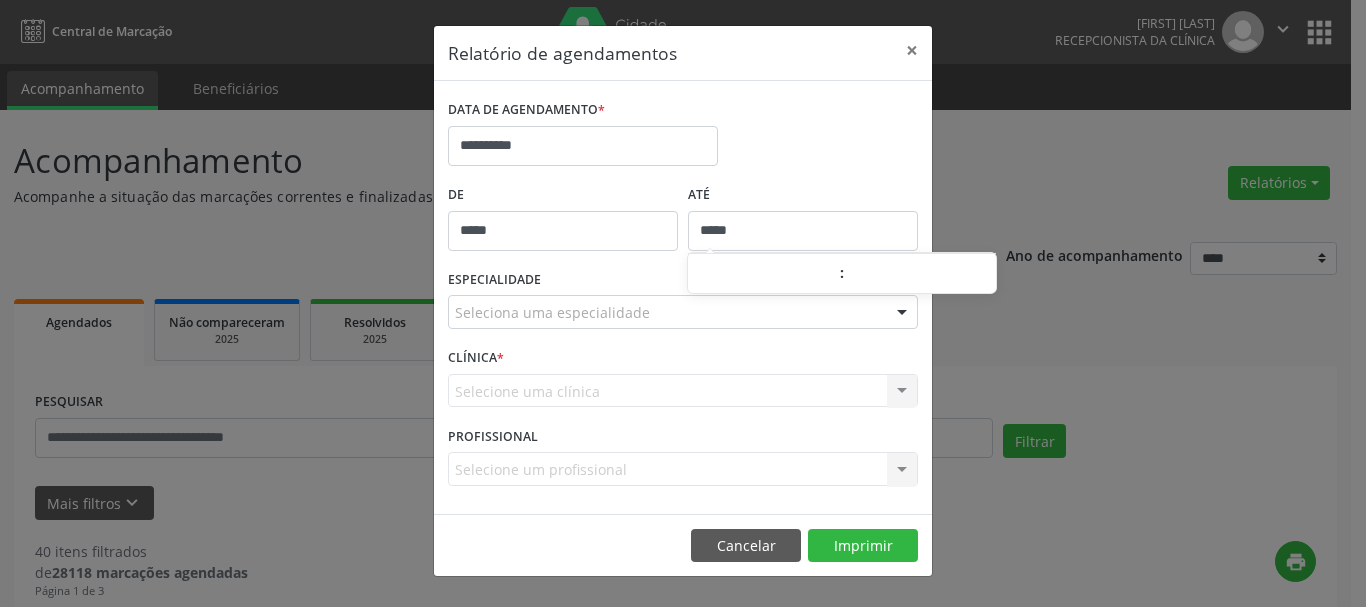 drag, startPoint x: 753, startPoint y: 231, endPoint x: 780, endPoint y: 230, distance: 27.018513 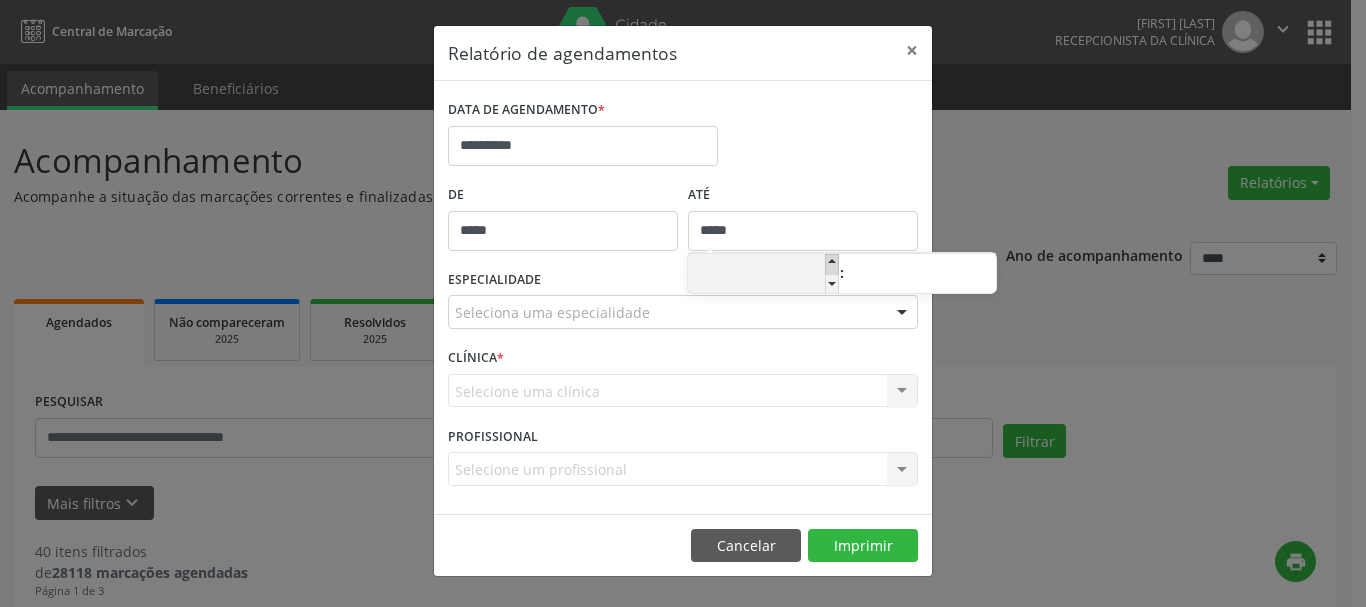 click at bounding box center (832, 264) 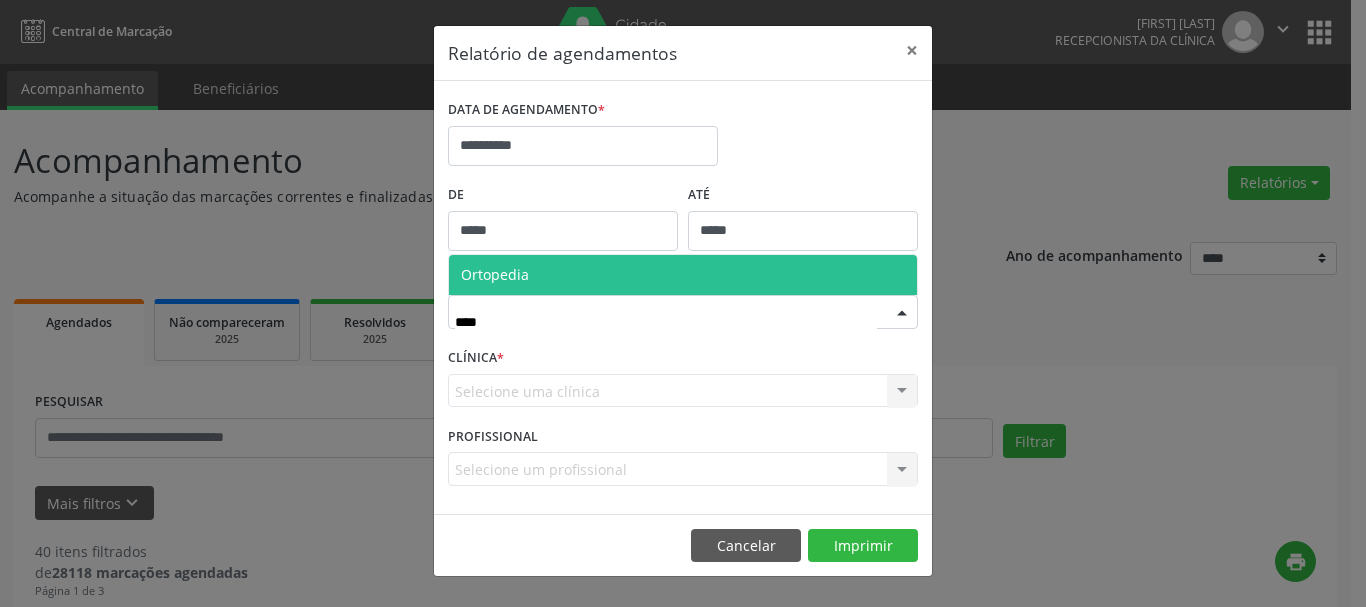 type on "****" 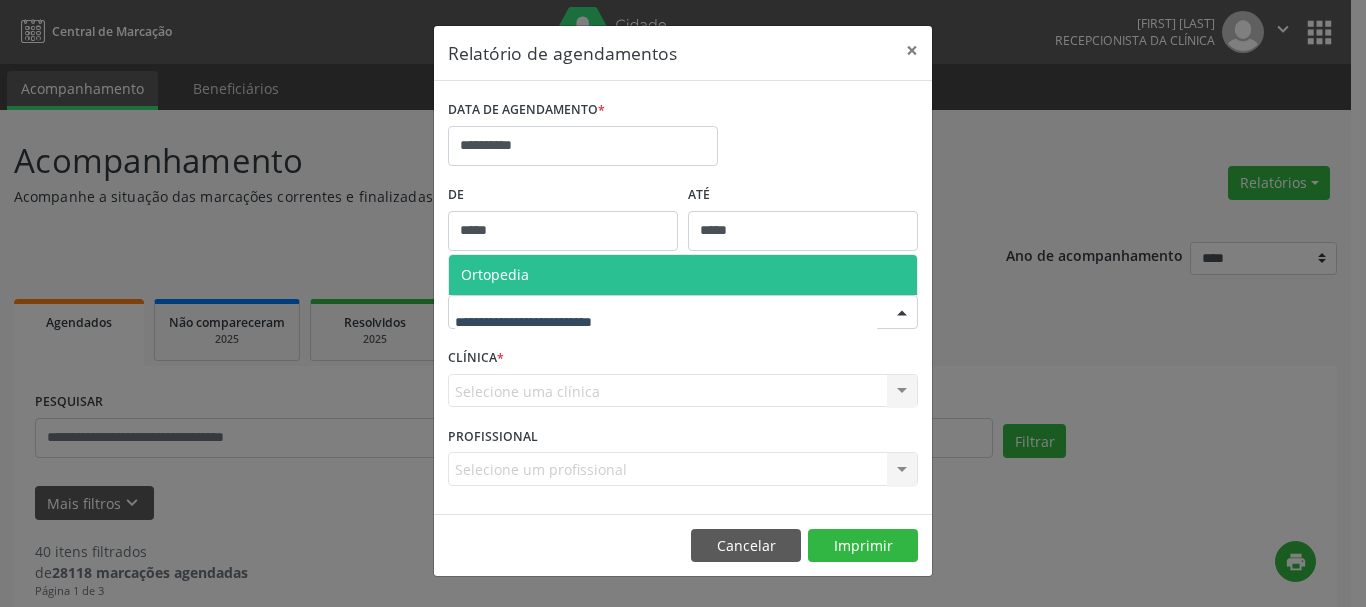 click on "**********" at bounding box center (683, 297) 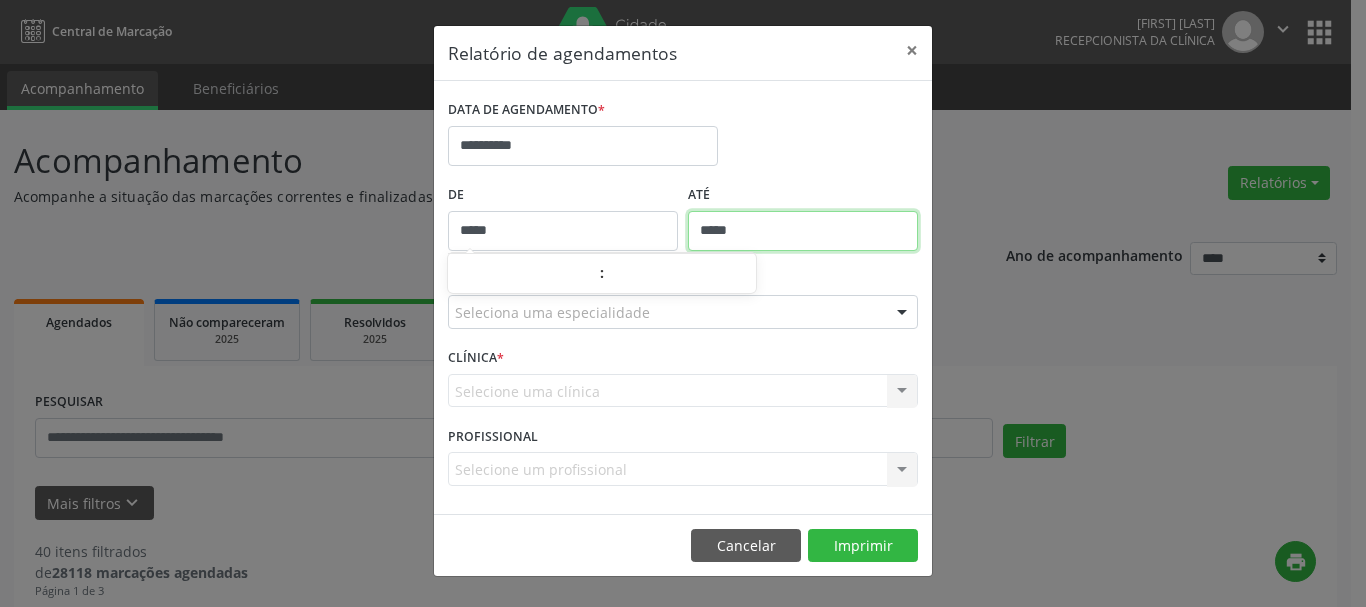 click on "**********" at bounding box center (683, 303) 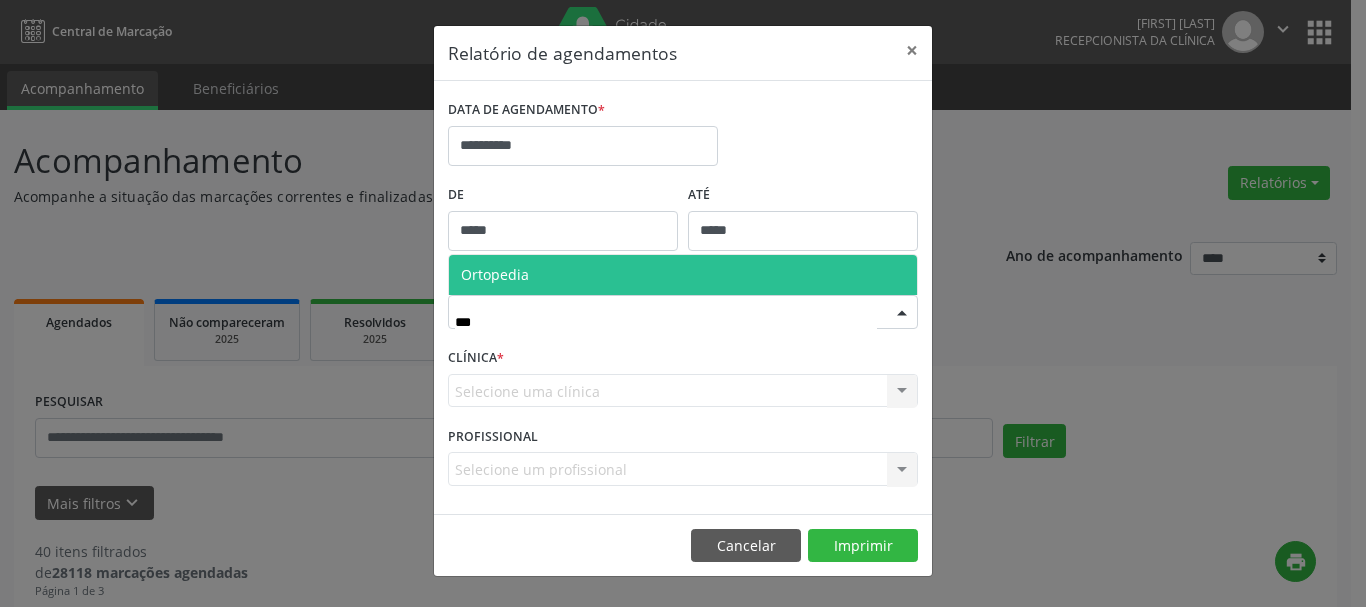 type on "****" 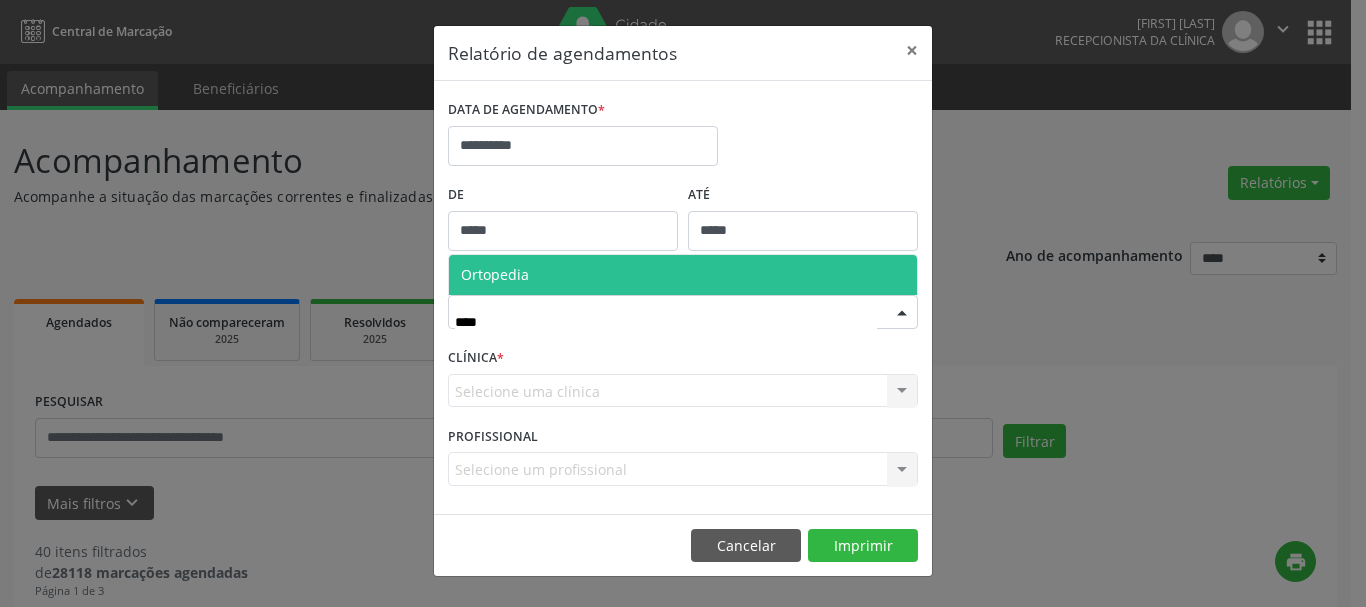 click on "Ortopedia" at bounding box center [683, 275] 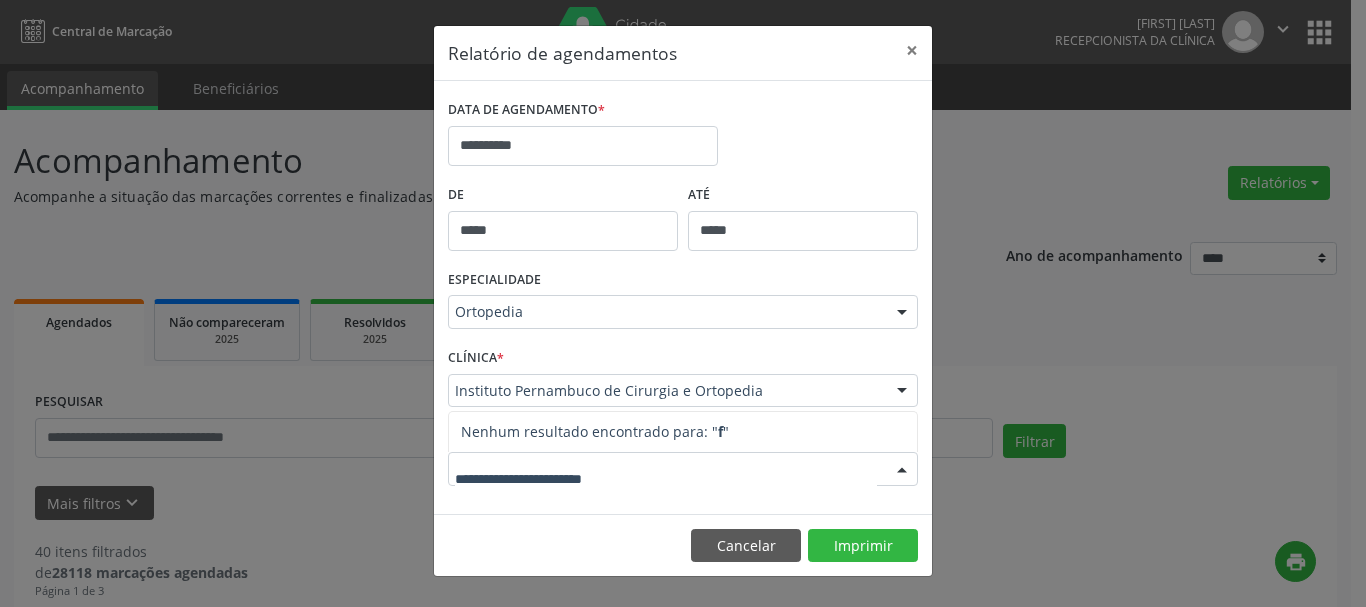 type on "*" 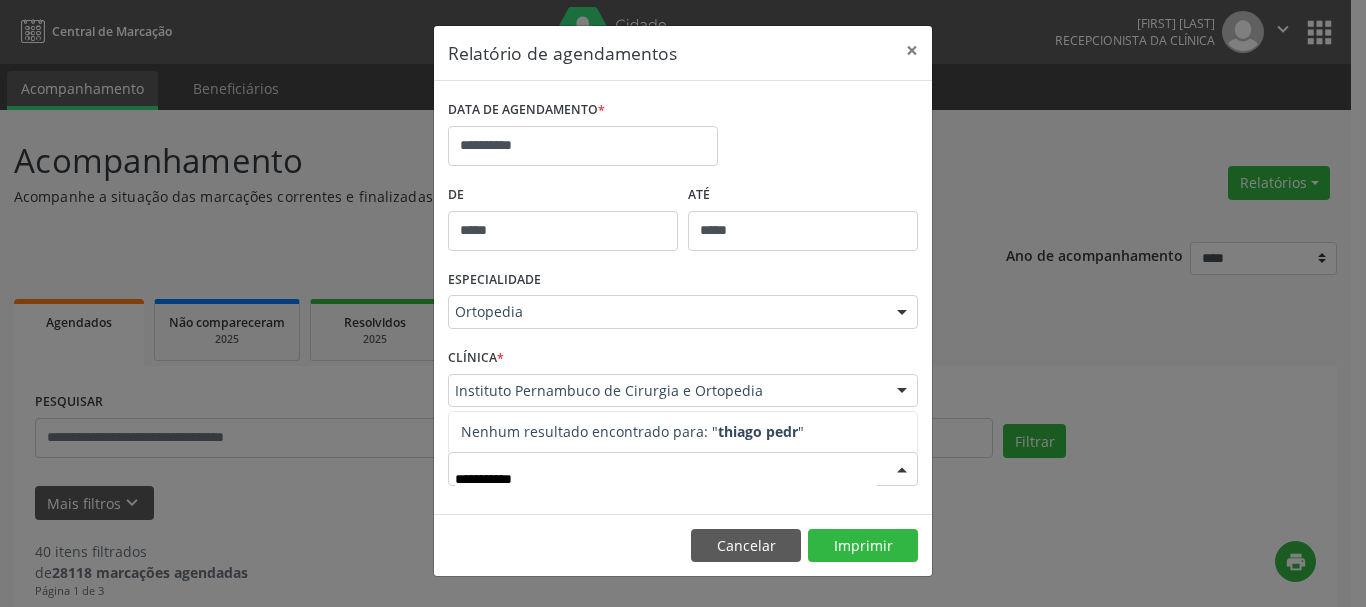 type on "**********" 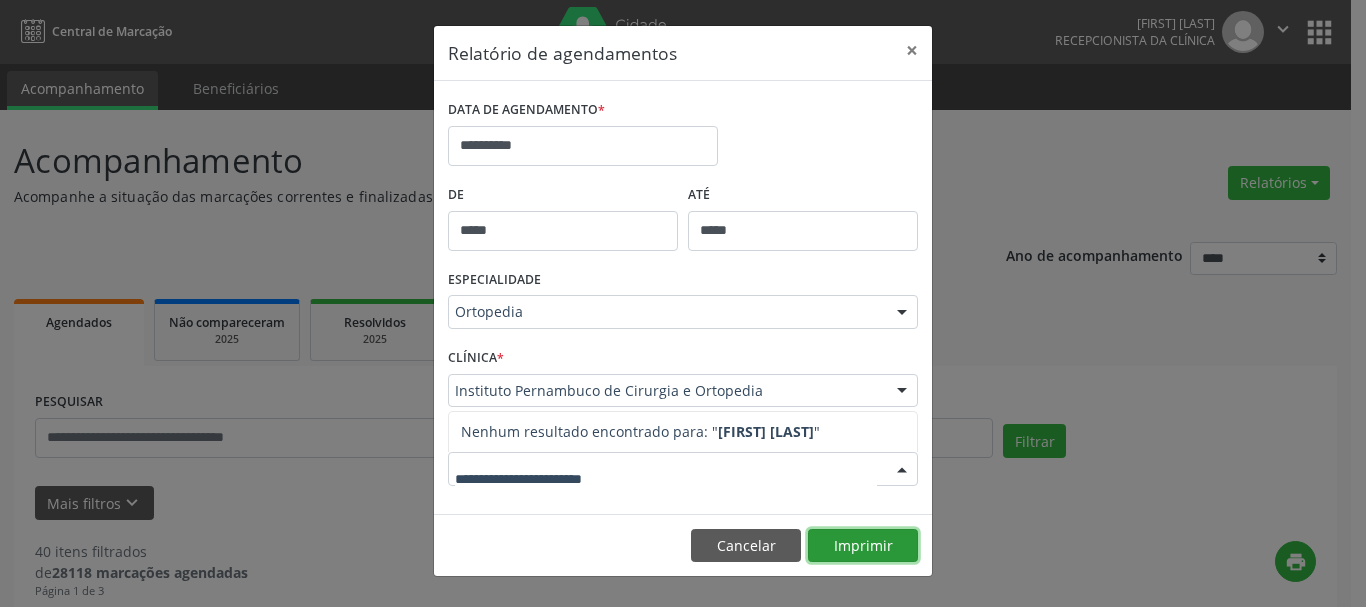 click on "Imprimir" at bounding box center [863, 546] 